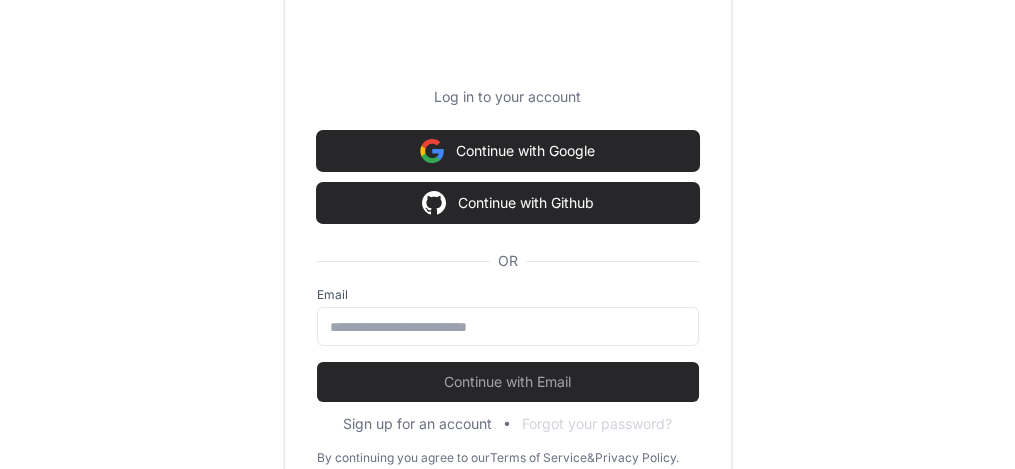 scroll, scrollTop: 13954, scrollLeft: 0, axis: vertical 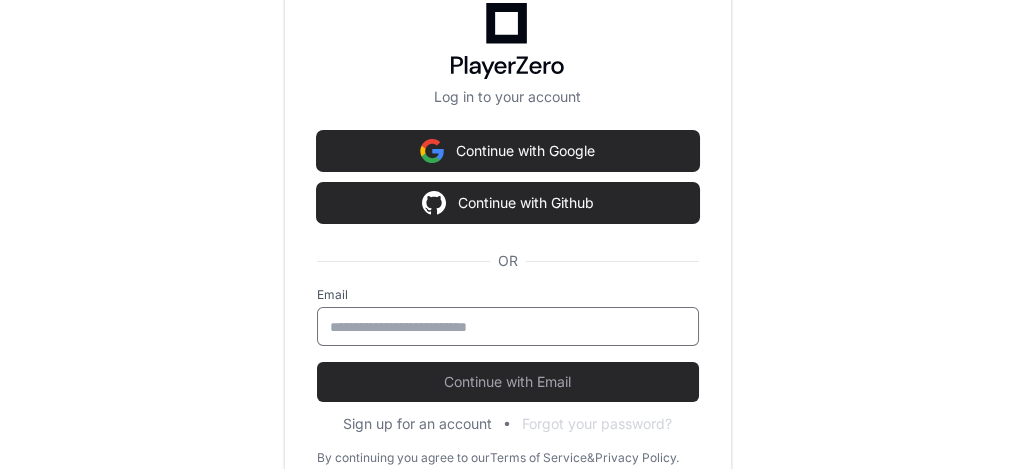 click at bounding box center [508, 327] 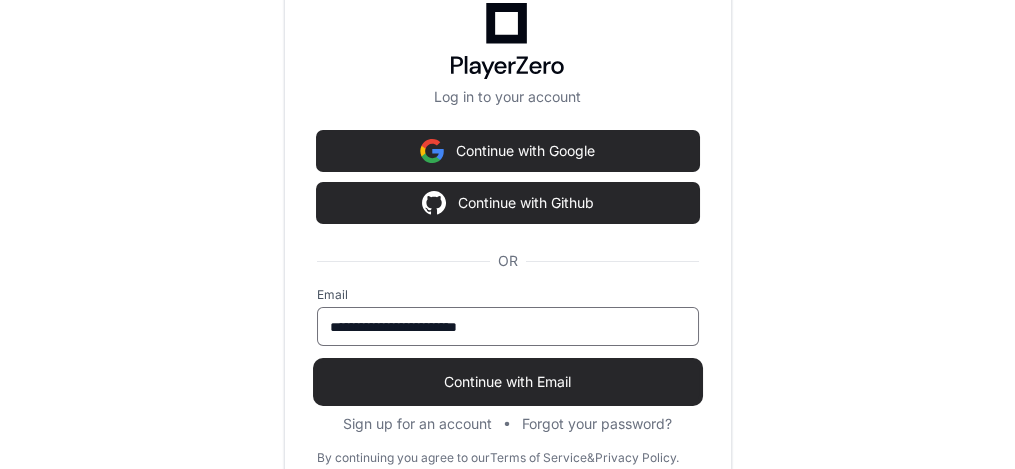 type on "**********" 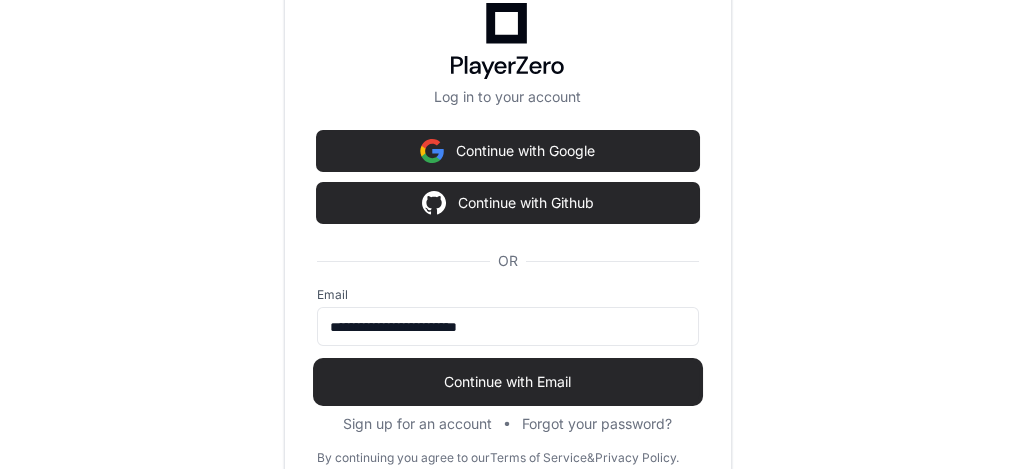 click on "Continue with Email" at bounding box center (508, 382) 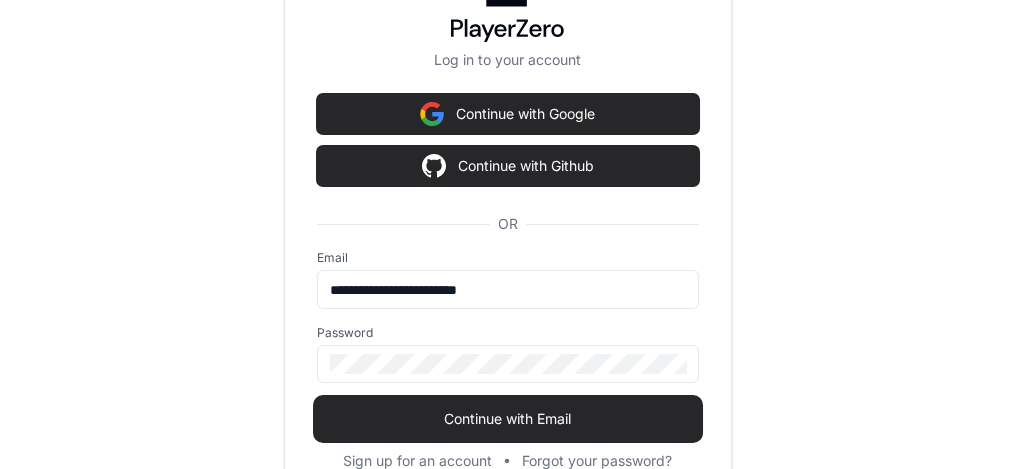 click on "Continue with Email" at bounding box center [508, 419] 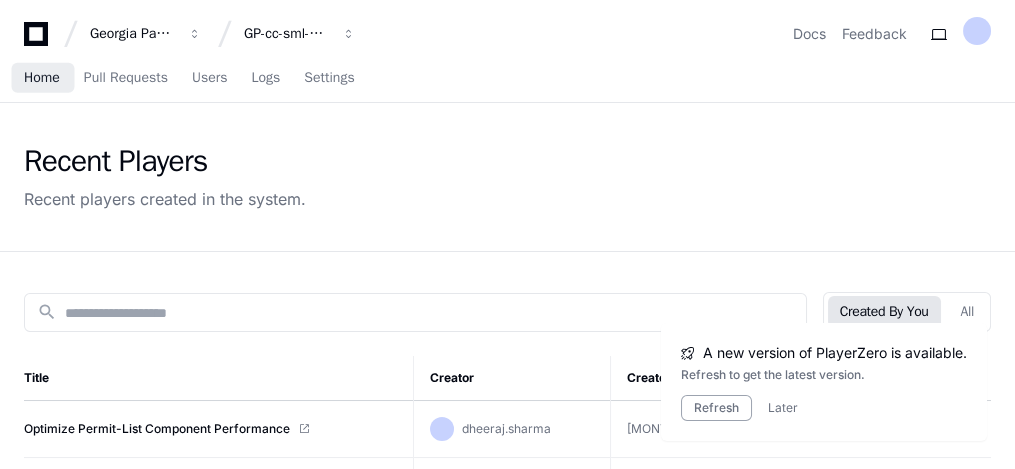 click on "Home" at bounding box center [42, 78] 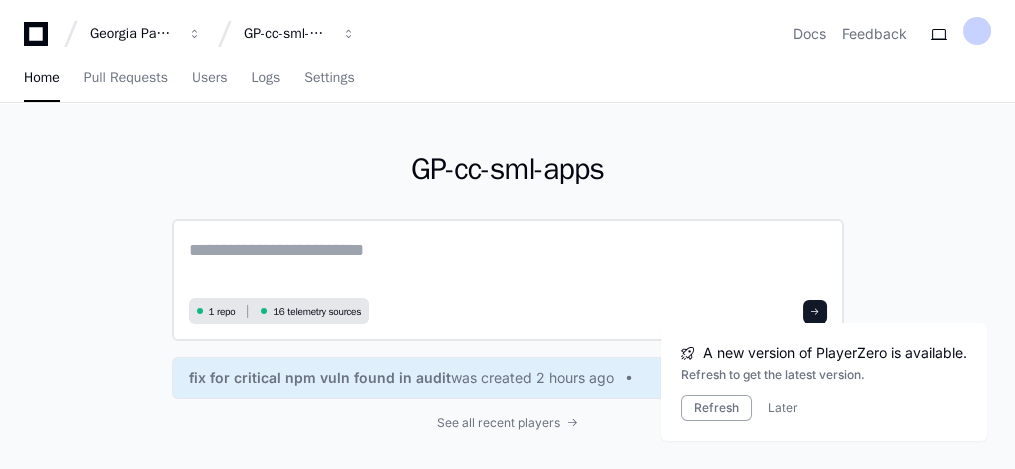 click 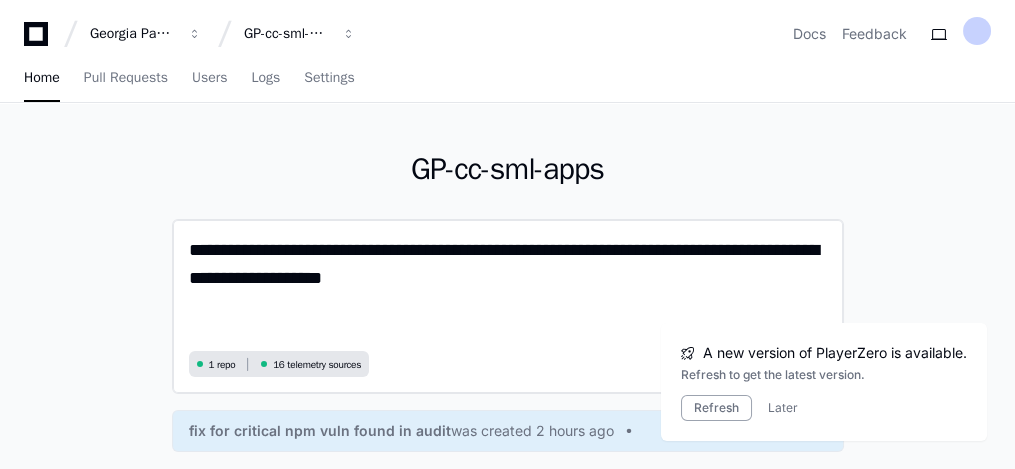scroll, scrollTop: 0, scrollLeft: 0, axis: both 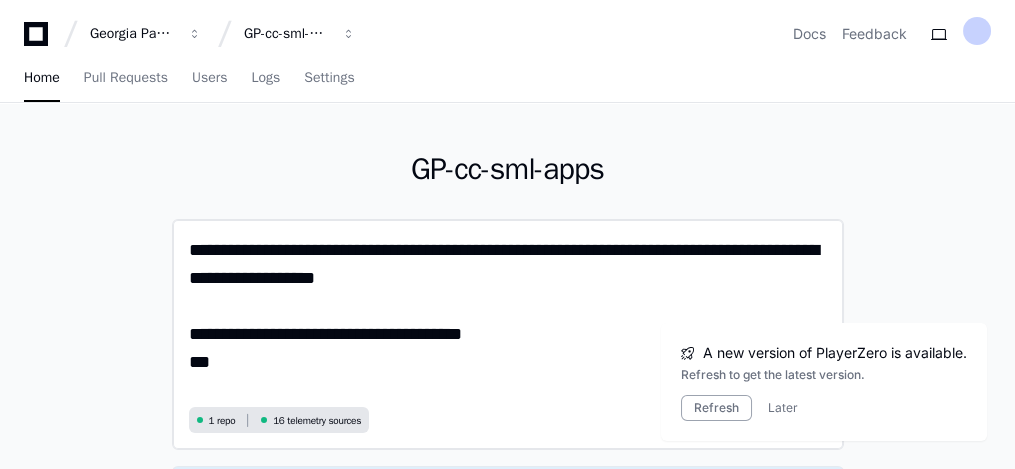 paste on "**********" 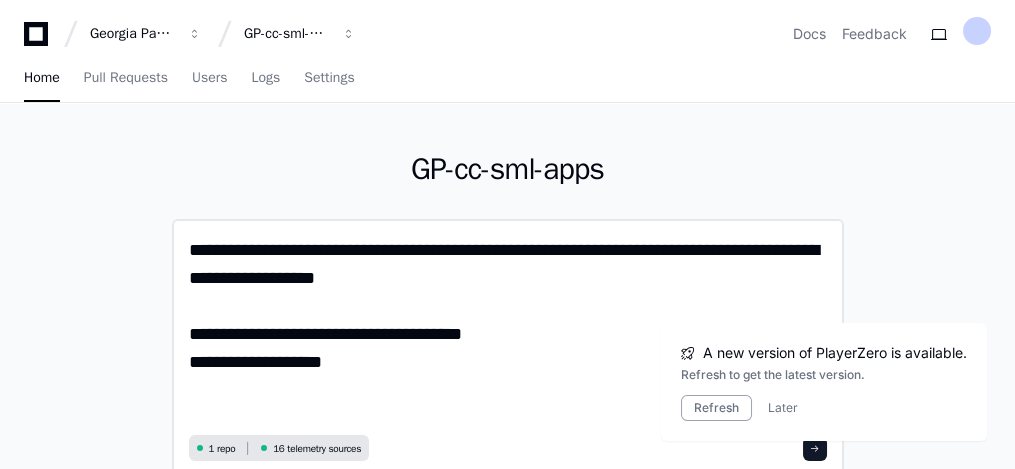 scroll, scrollTop: 0, scrollLeft: 0, axis: both 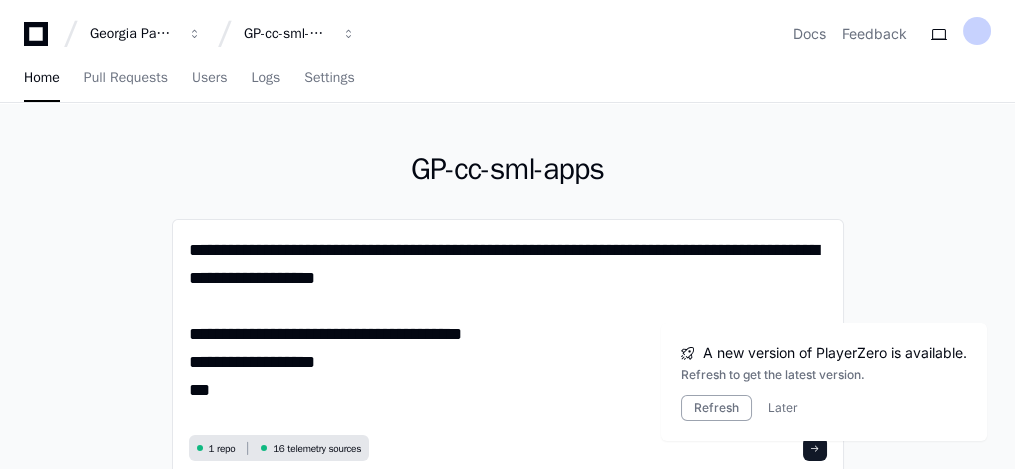 paste on "**********" 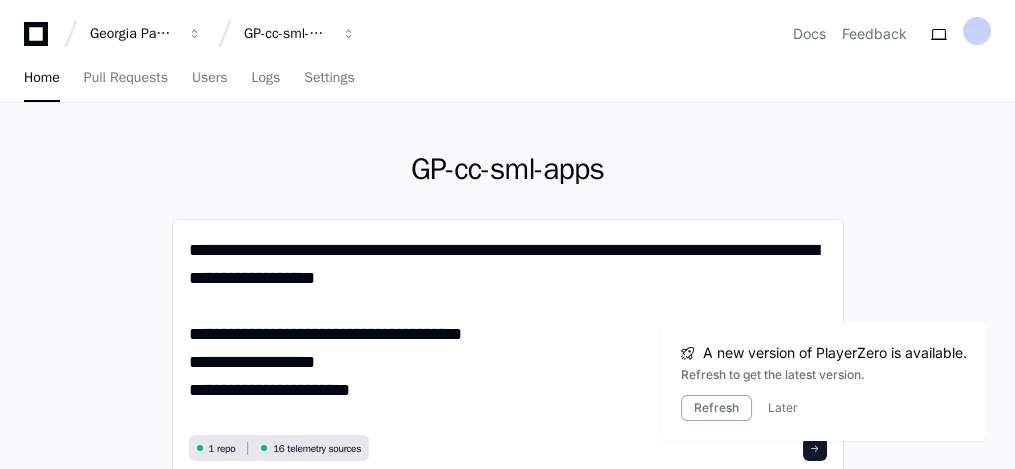 scroll, scrollTop: 0, scrollLeft: 0, axis: both 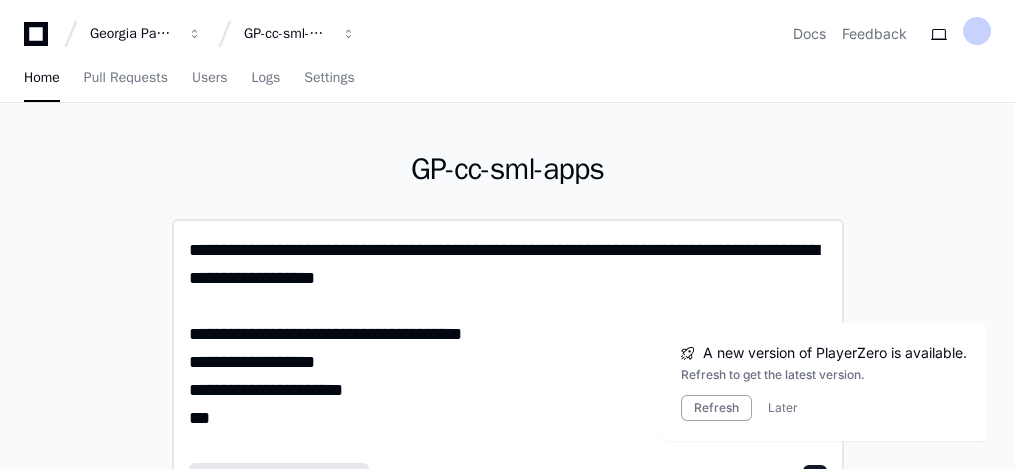 paste on "**********" 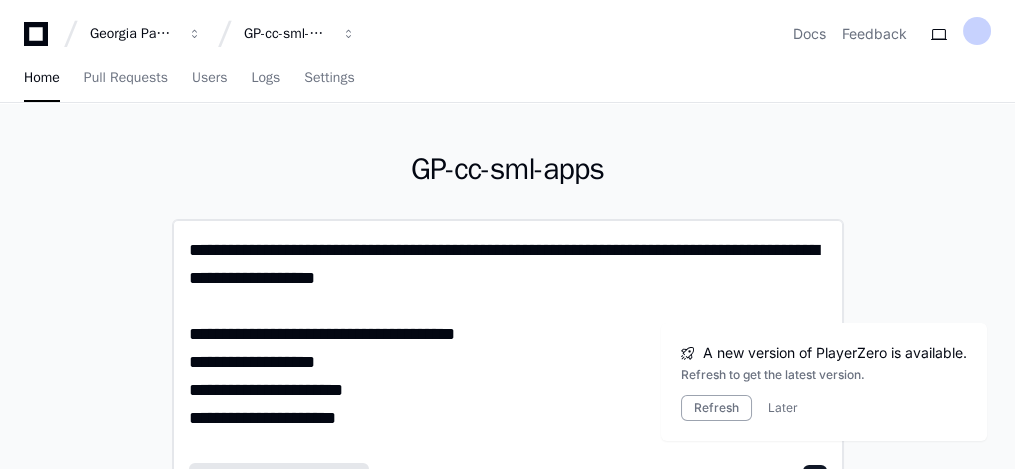 click on "**********" 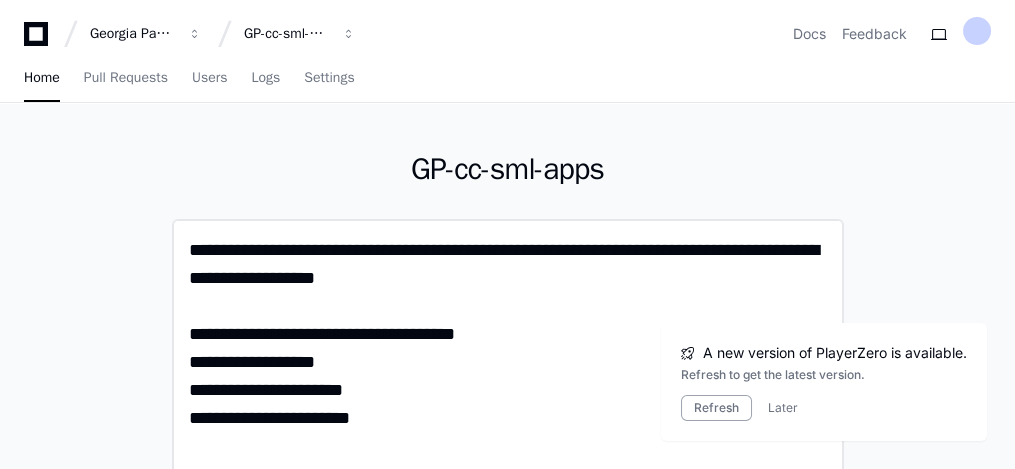 scroll, scrollTop: 0, scrollLeft: 0, axis: both 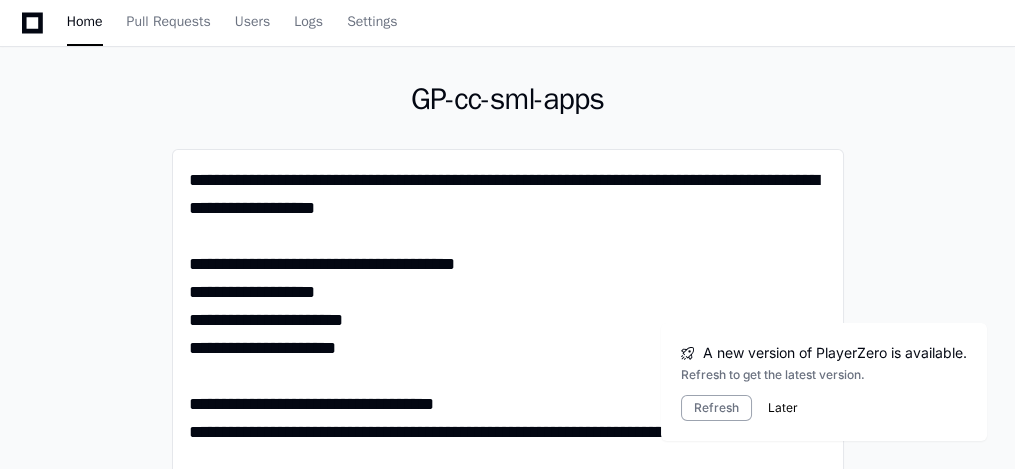 click on "Later" at bounding box center (783, 408) 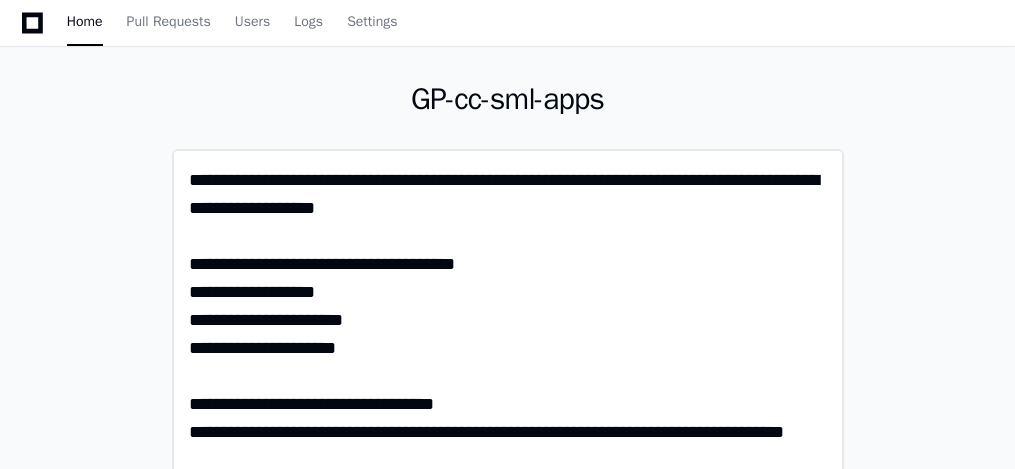 click on "**********" 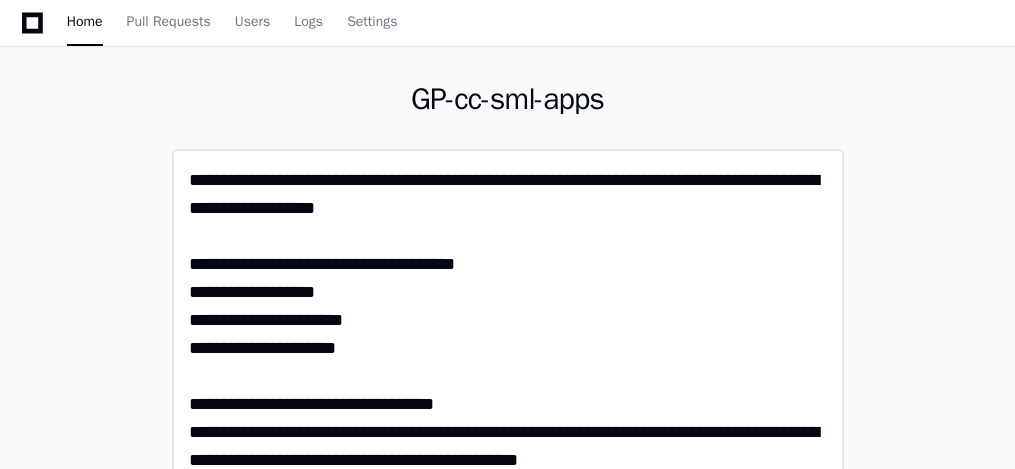 scroll, scrollTop: 0, scrollLeft: 0, axis: both 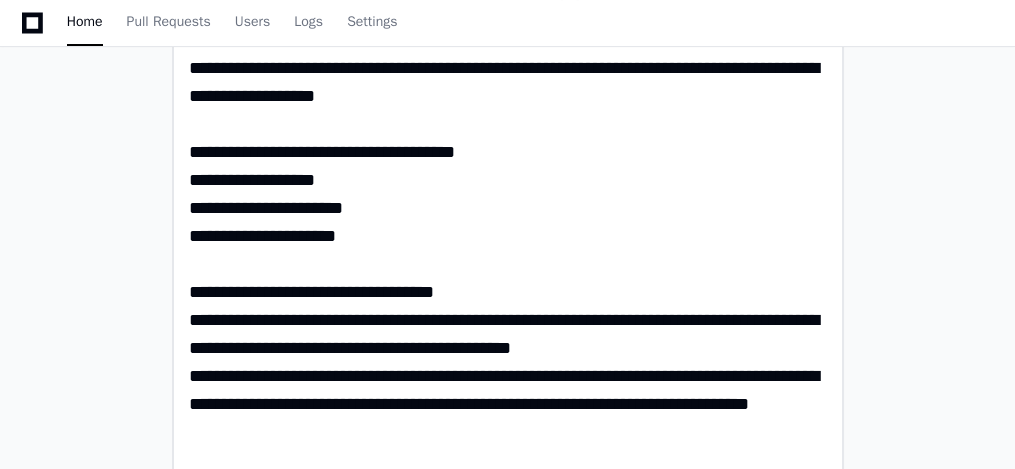 paste on "**********" 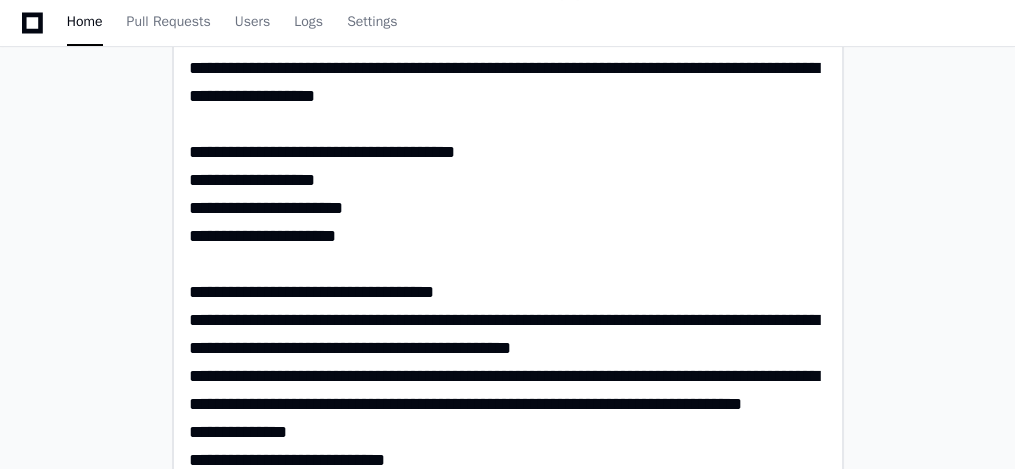 scroll, scrollTop: 0, scrollLeft: 0, axis: both 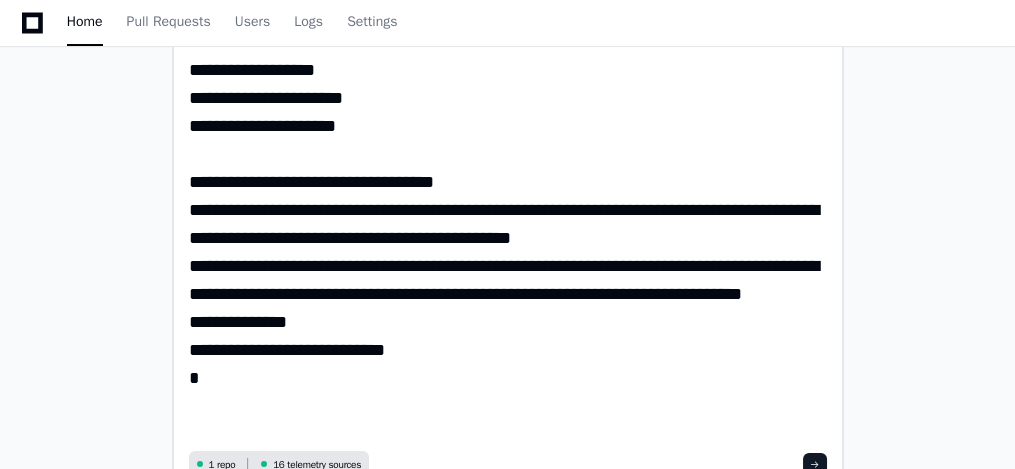 click on "**********" 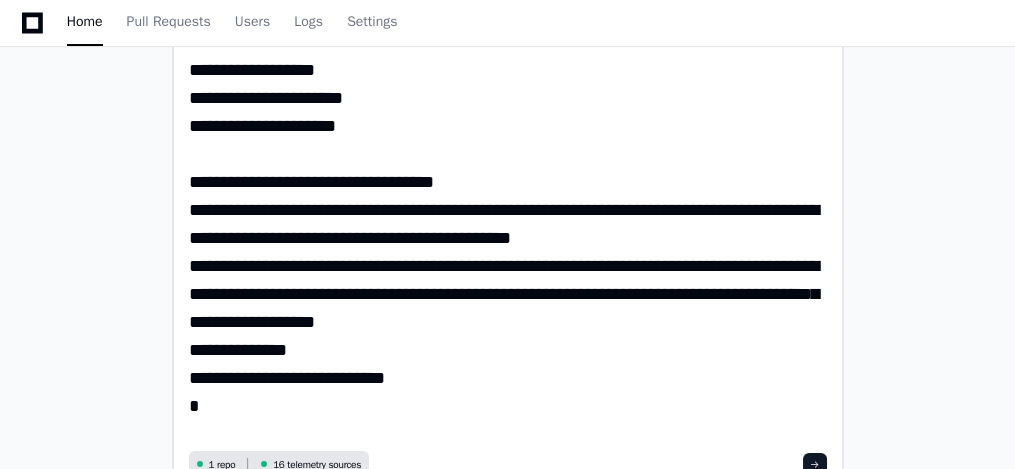 click on "**********" 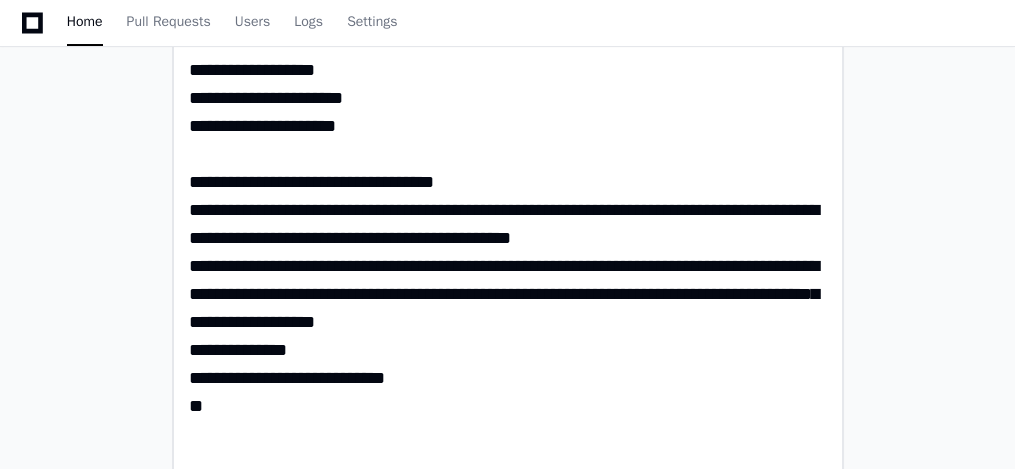 scroll, scrollTop: 0, scrollLeft: 0, axis: both 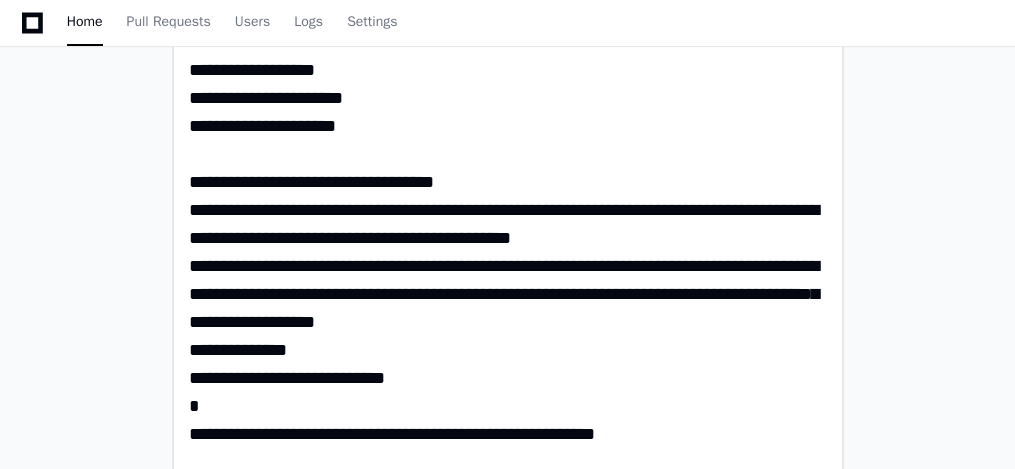 type on "**********" 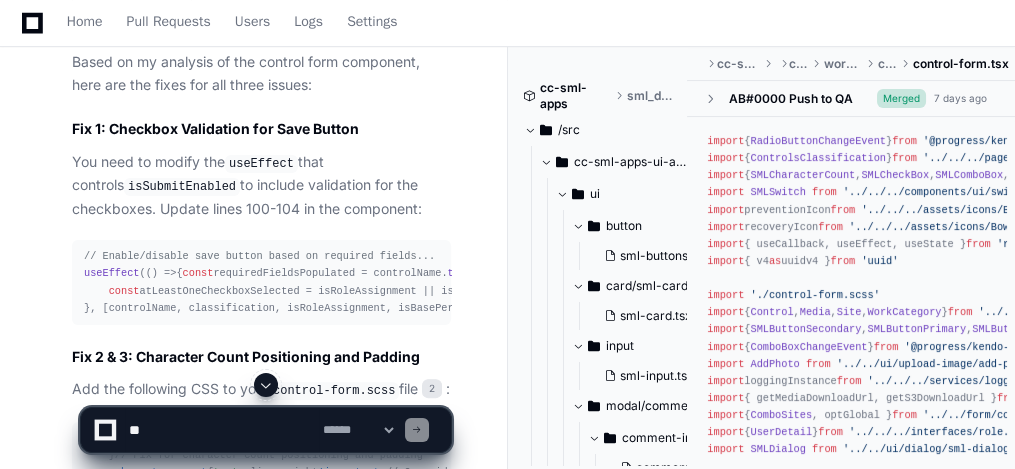 scroll, scrollTop: 1536, scrollLeft: 0, axis: vertical 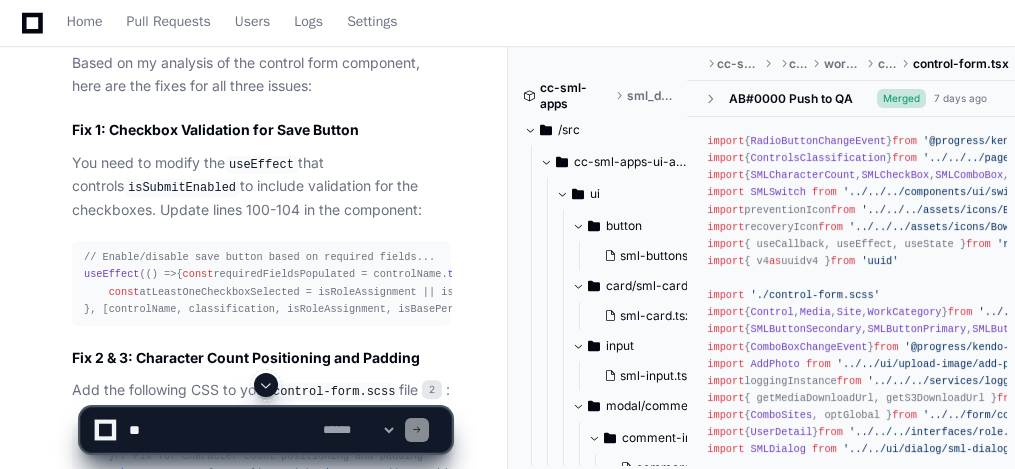 click on "const" 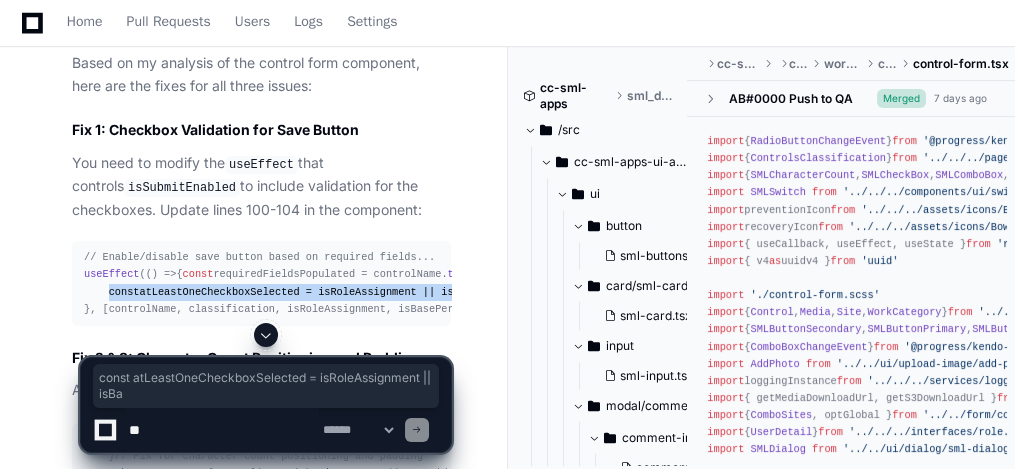 scroll, scrollTop: 0, scrollLeft: 162, axis: horizontal 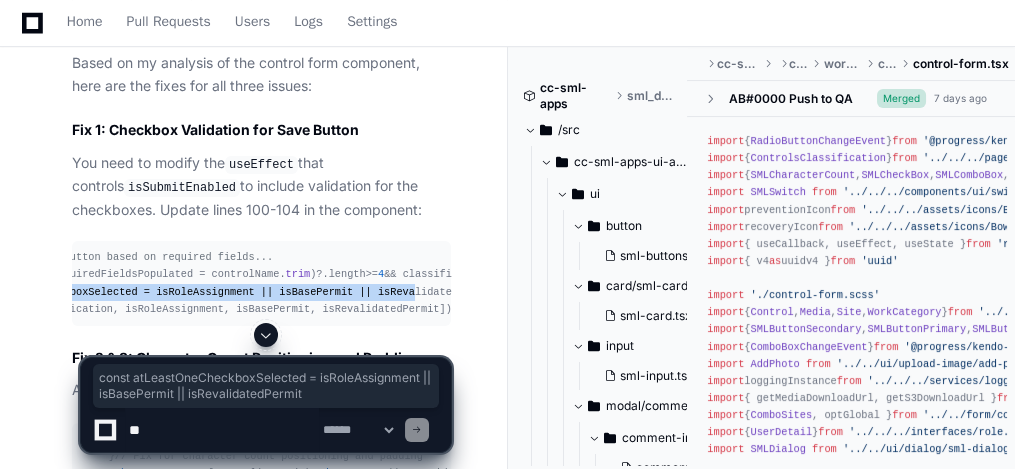drag, startPoint x: 106, startPoint y: 304, endPoint x: 470, endPoint y: 306, distance: 364.0055 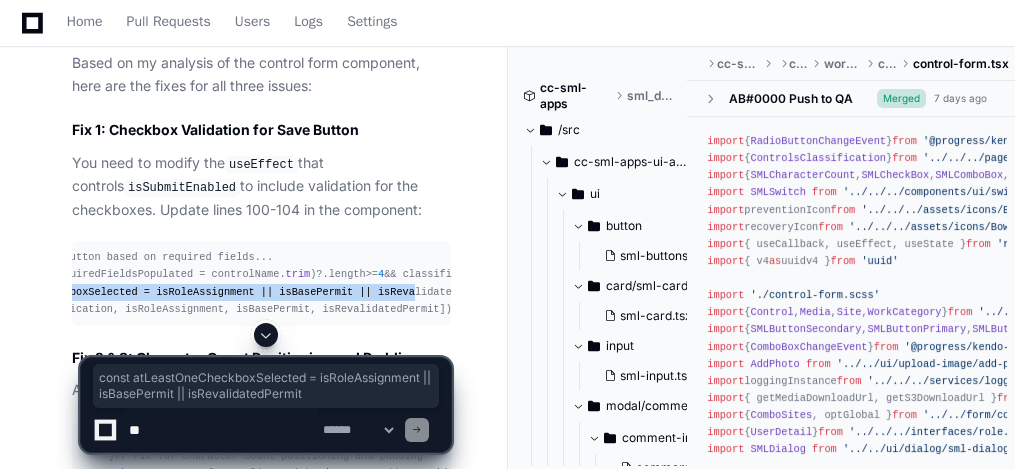 copy on "const  atLeastOneCheckboxSelected = isRoleAssignment || isBasePermit || isRevalidatedPermit" 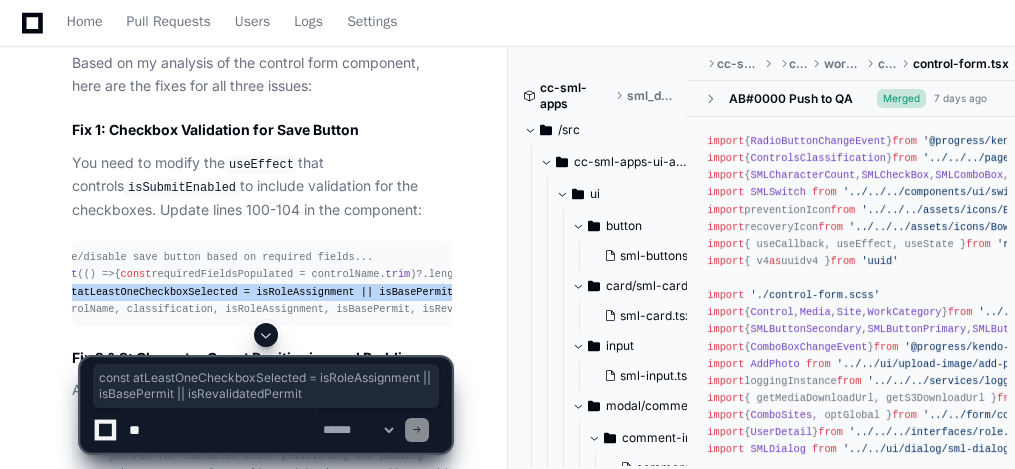 scroll, scrollTop: 0, scrollLeft: 53, axis: horizontal 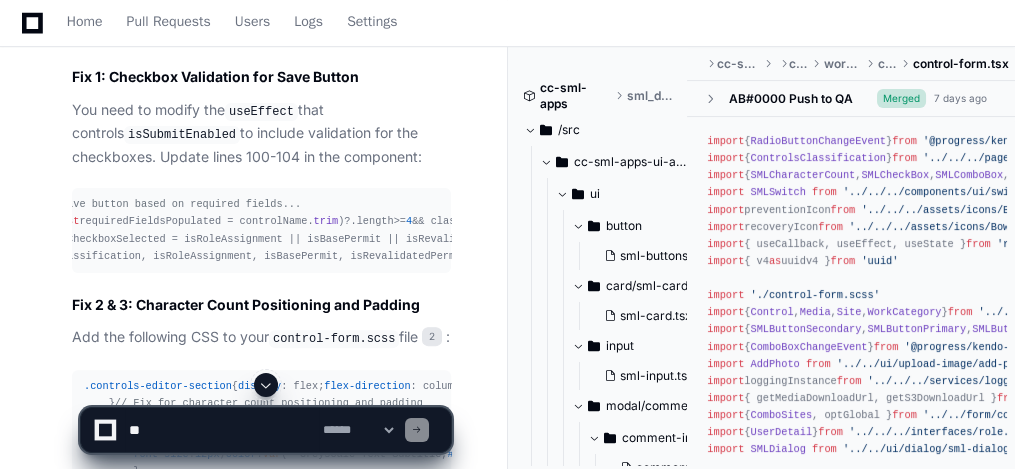 click on "// Enable/disable save button based on required fields...
useEffect ( () =>  {
const  requiredFieldsPopulated = controlName. trim ()?. length  >=  4  && classification !==  null
const  atLeastOneCheckboxSelected = isRoleAssignment || isBasePermit || isRevalidatedPermit
setIsSubmitEnabled (requiredFieldsPopulated && atLeastOneCheckboxSelected)
}, [controlName, classification, isRoleAssignment, isBasePermit, isRevalidatedPermit])" 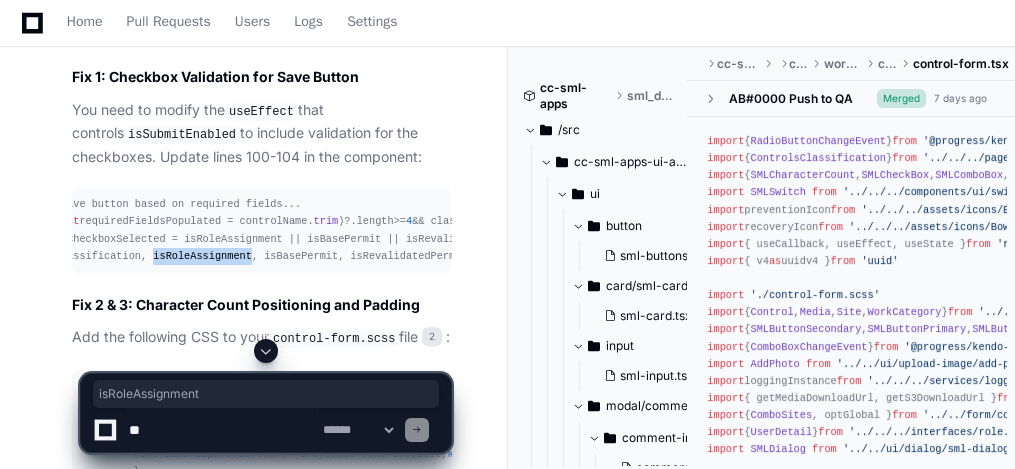 click on "// Enable/disable save button based on required fields...
useEffect ( () =>  {
const  requiredFieldsPopulated = controlName. trim ()?. length  >=  4  && classification !==  null
const  atLeastOneCheckboxSelected = isRoleAssignment || isBasePermit || isRevalidatedPermit
setIsSubmitEnabled (requiredFieldsPopulated && atLeastOneCheckboxSelected)
}, [controlName, classification, isRoleAssignment, isBasePermit, isRevalidatedPermit])" 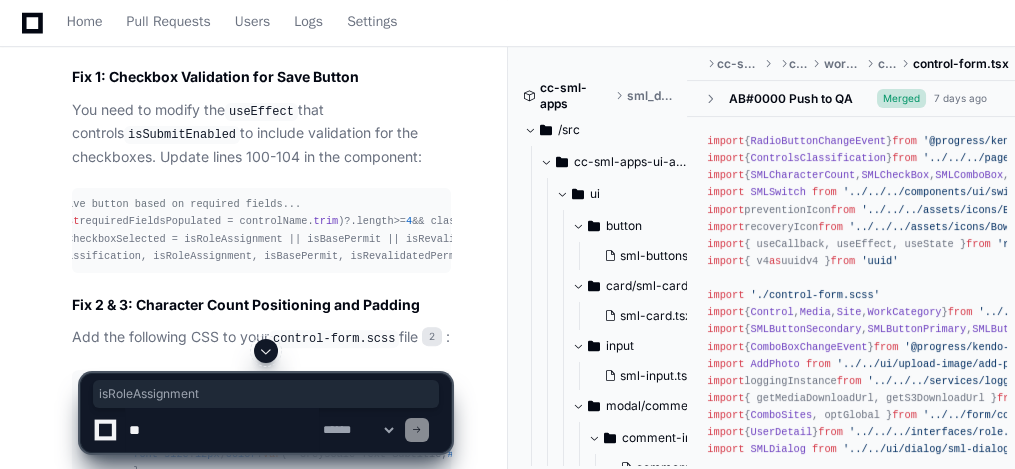 click on "// Enable/disable save button based on required fields...
useEffect ( () =>  {
const  requiredFieldsPopulated = controlName. trim ()?. length  >=  4  && classification !==  null
const  atLeastOneCheckboxSelected = isRoleAssignment || isBasePermit || isRevalidatedPermit
setIsSubmitEnabled (requiredFieldsPopulated && atLeastOneCheckboxSelected)
}, [controlName, classification, isRoleAssignment, isBasePermit, isRevalidatedPermit])" 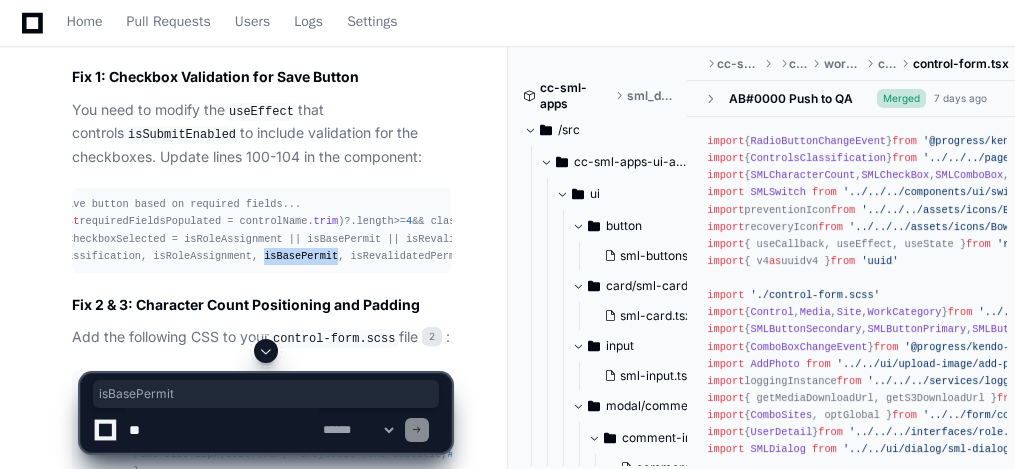 click on "// Enable/disable save button based on required fields...
useEffect ( () =>  {
const  requiredFieldsPopulated = controlName. trim ()?. length  >=  4  && classification !==  null
const  atLeastOneCheckboxSelected = isRoleAssignment || isBasePermit || isRevalidatedPermit
setIsSubmitEnabled (requiredFieldsPopulated && atLeastOneCheckboxSelected)
}, [controlName, classification, isRoleAssignment, isBasePermit, isRevalidatedPermit])" 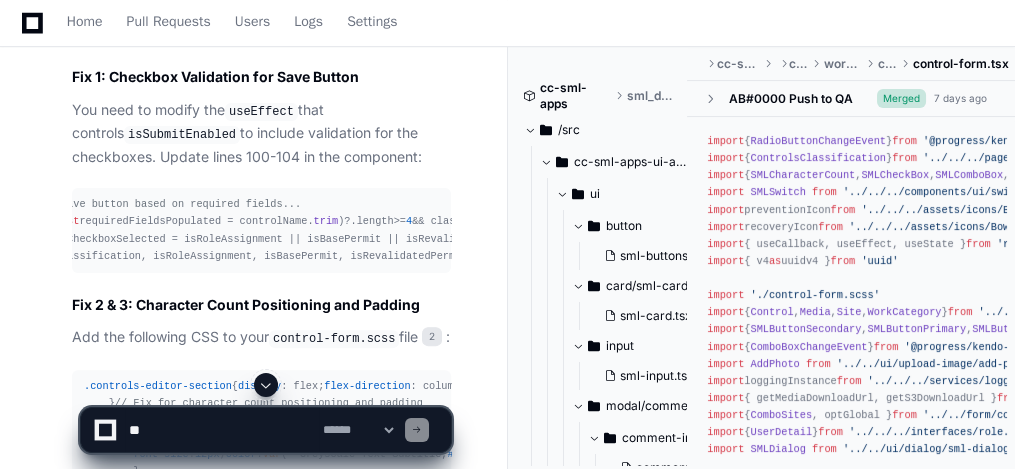 click on "// Enable/disable save button based on required fields...
useEffect ( () =>  {
const  requiredFieldsPopulated = controlName. trim ()?. length  >=  4  && classification !==  null
const  atLeastOneCheckboxSelected = isRoleAssignment || isBasePermit || isRevalidatedPermit
setIsSubmitEnabled (requiredFieldsPopulated && atLeastOneCheckboxSelected)
}, [controlName, classification, isRoleAssignment, isBasePermit, isRevalidatedPermit])" 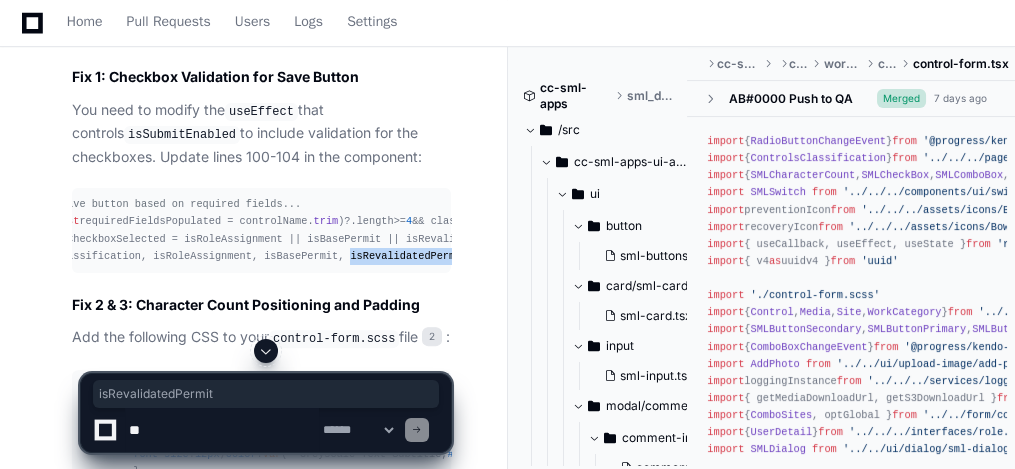 click on "// Enable/disable save button based on required fields...
useEffect ( () =>  {
const  requiredFieldsPopulated = controlName. trim ()?. length  >=  4  && classification !==  null
const  atLeastOneCheckboxSelected = isRoleAssignment || isBasePermit || isRevalidatedPermit
setIsSubmitEnabled (requiredFieldsPopulated && atLeastOneCheckboxSelected)
}, [controlName, classification, isRoleAssignment, isBasePermit, isRevalidatedPermit])" 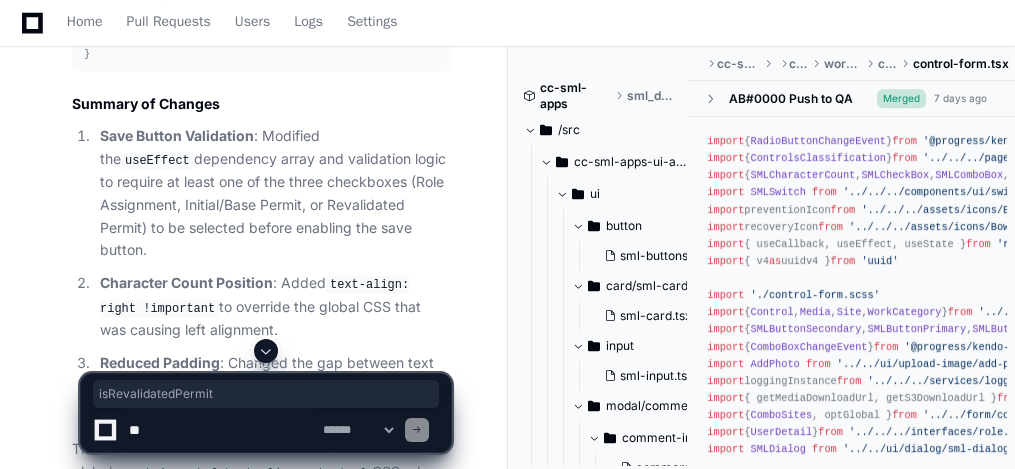 scroll, scrollTop: 2093, scrollLeft: 0, axis: vertical 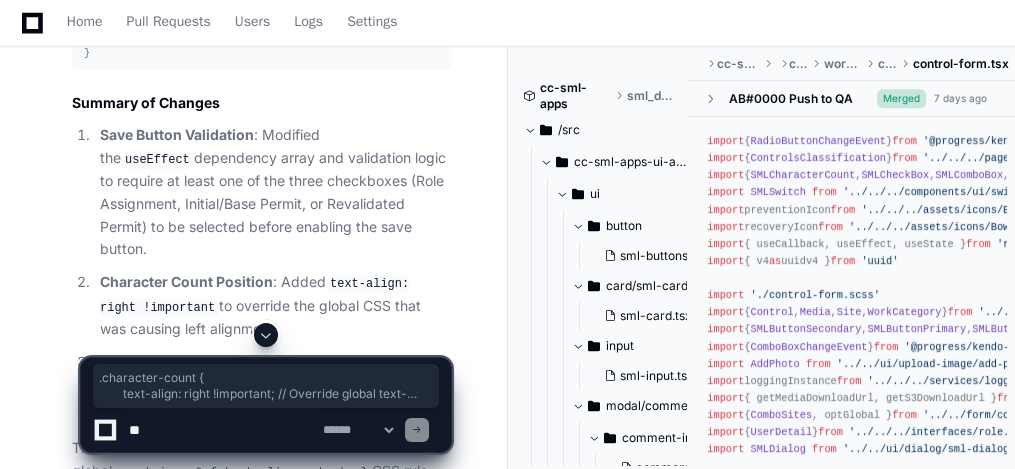 drag, startPoint x: 105, startPoint y: 117, endPoint x: 134, endPoint y: 283, distance: 168.5141 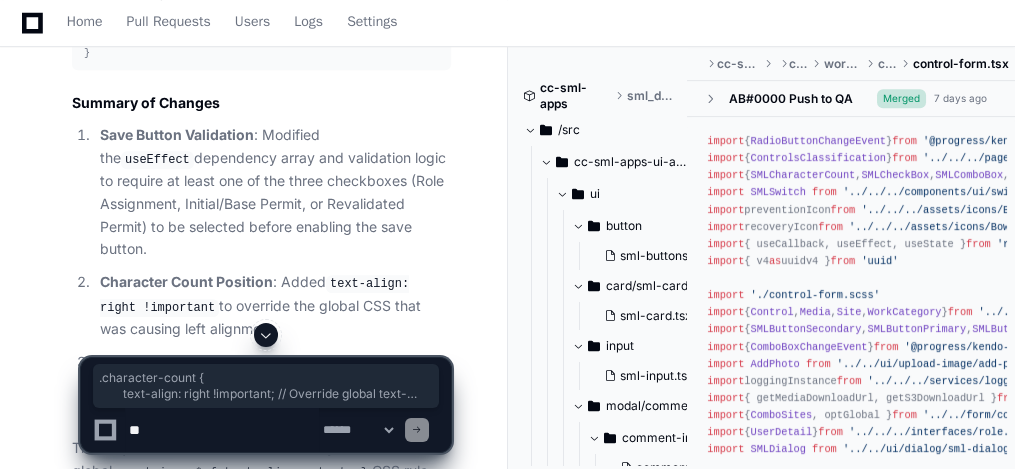 click 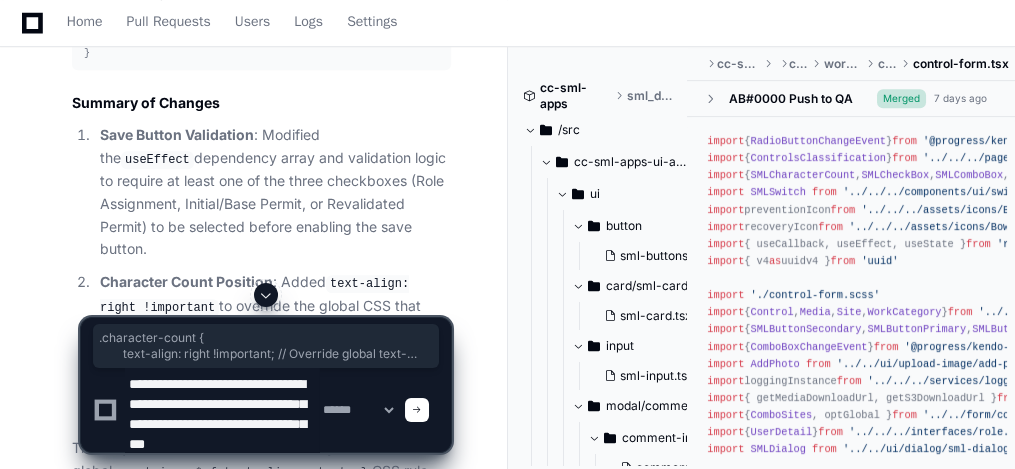 scroll, scrollTop: 26, scrollLeft: 0, axis: vertical 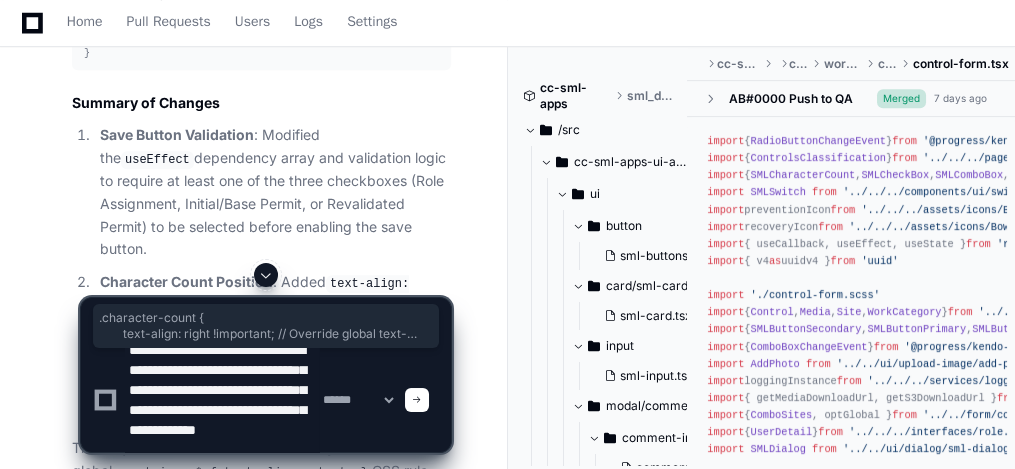 type on "**********" 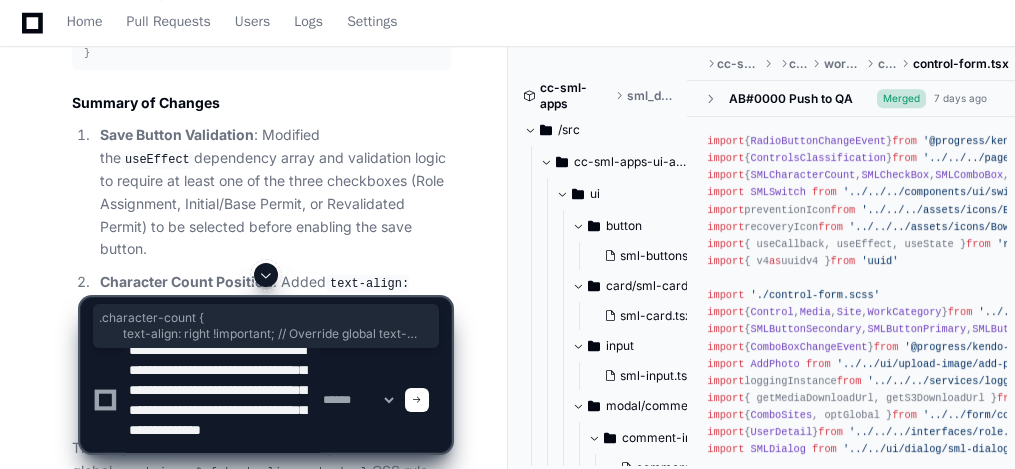 type 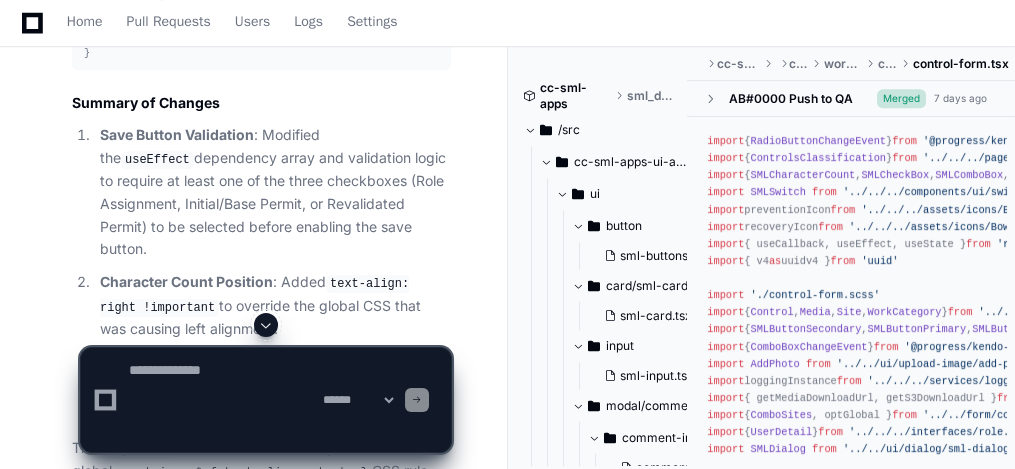 scroll, scrollTop: 0, scrollLeft: 0, axis: both 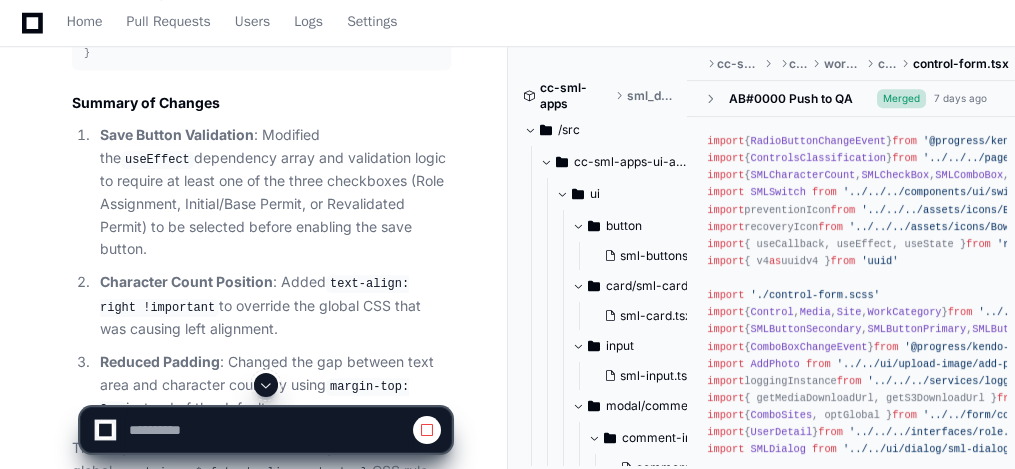 click 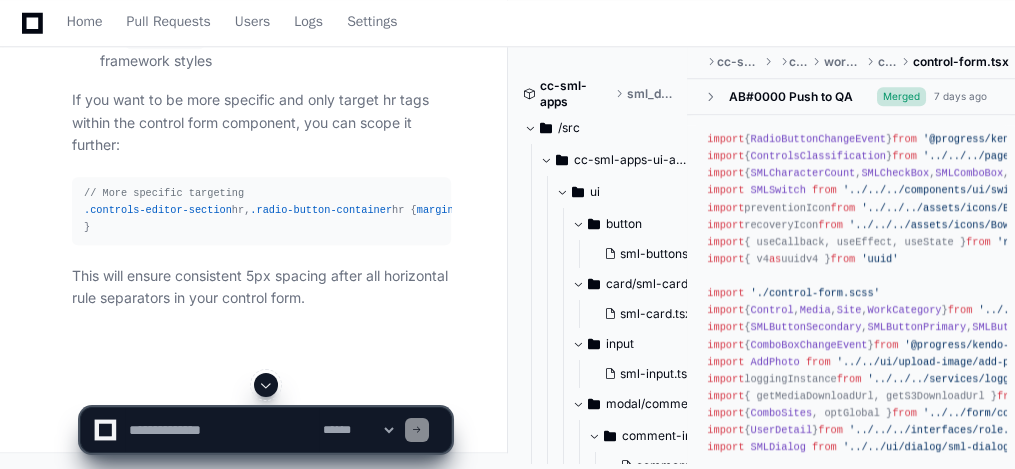 scroll, scrollTop: 4317, scrollLeft: 0, axis: vertical 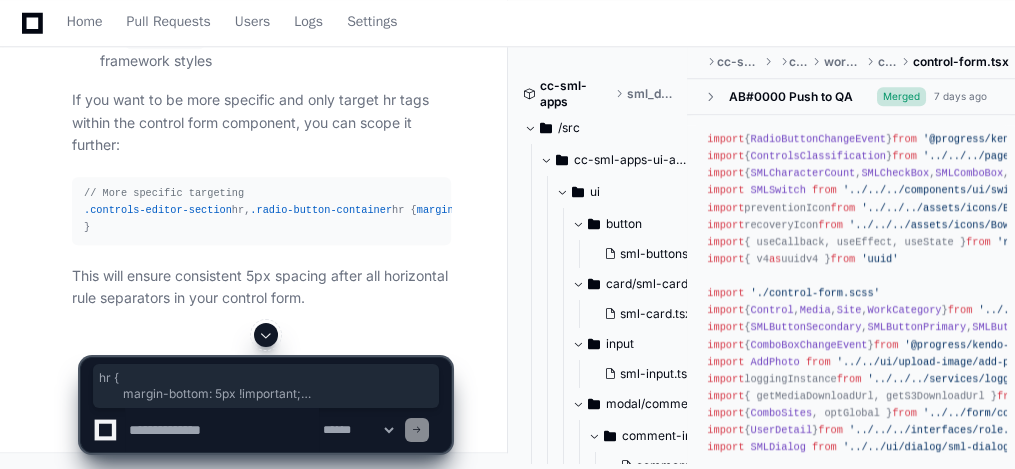 drag, startPoint x: 104, startPoint y: 218, endPoint x: 117, endPoint y: 273, distance: 56.515484 